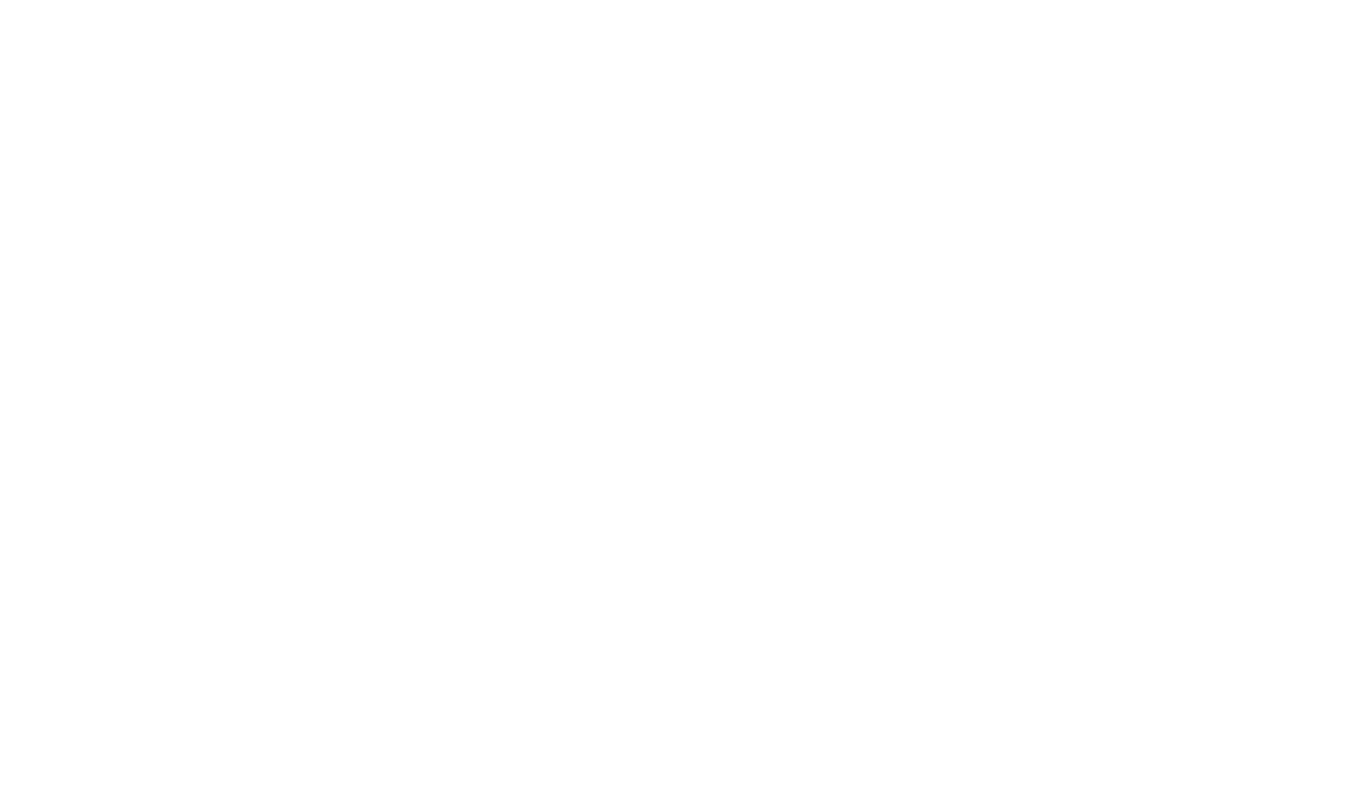 scroll, scrollTop: 0, scrollLeft: 0, axis: both 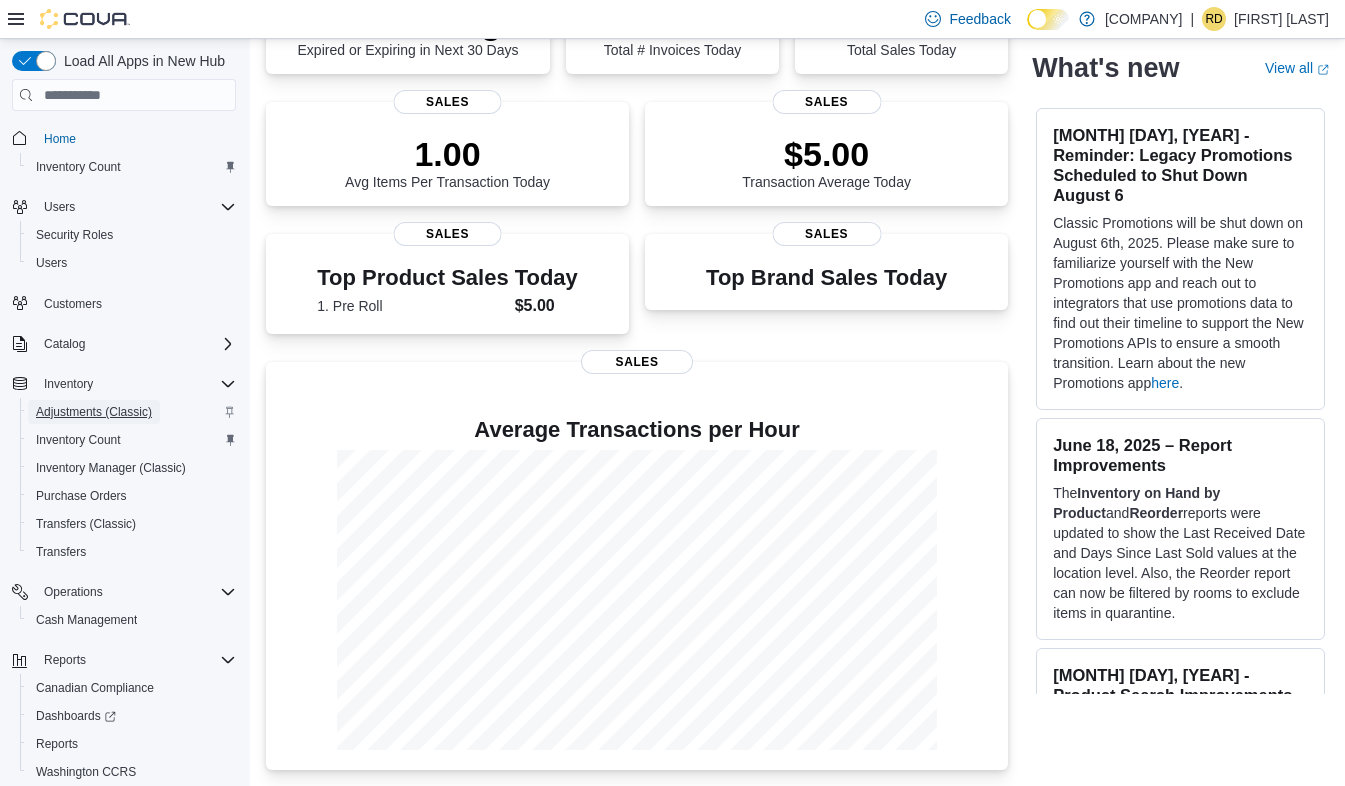 click on "Adjustments (Classic)" at bounding box center [94, 412] 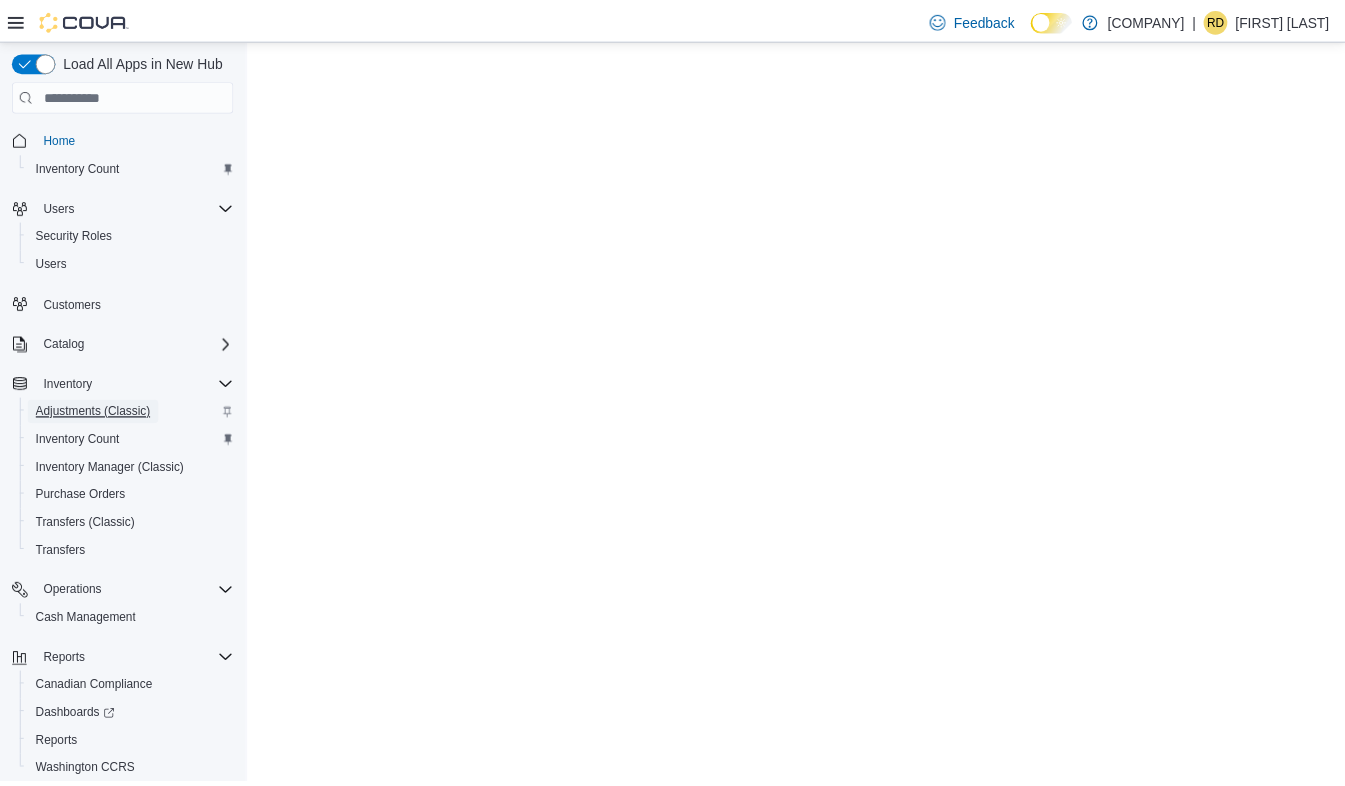 scroll, scrollTop: 0, scrollLeft: 0, axis: both 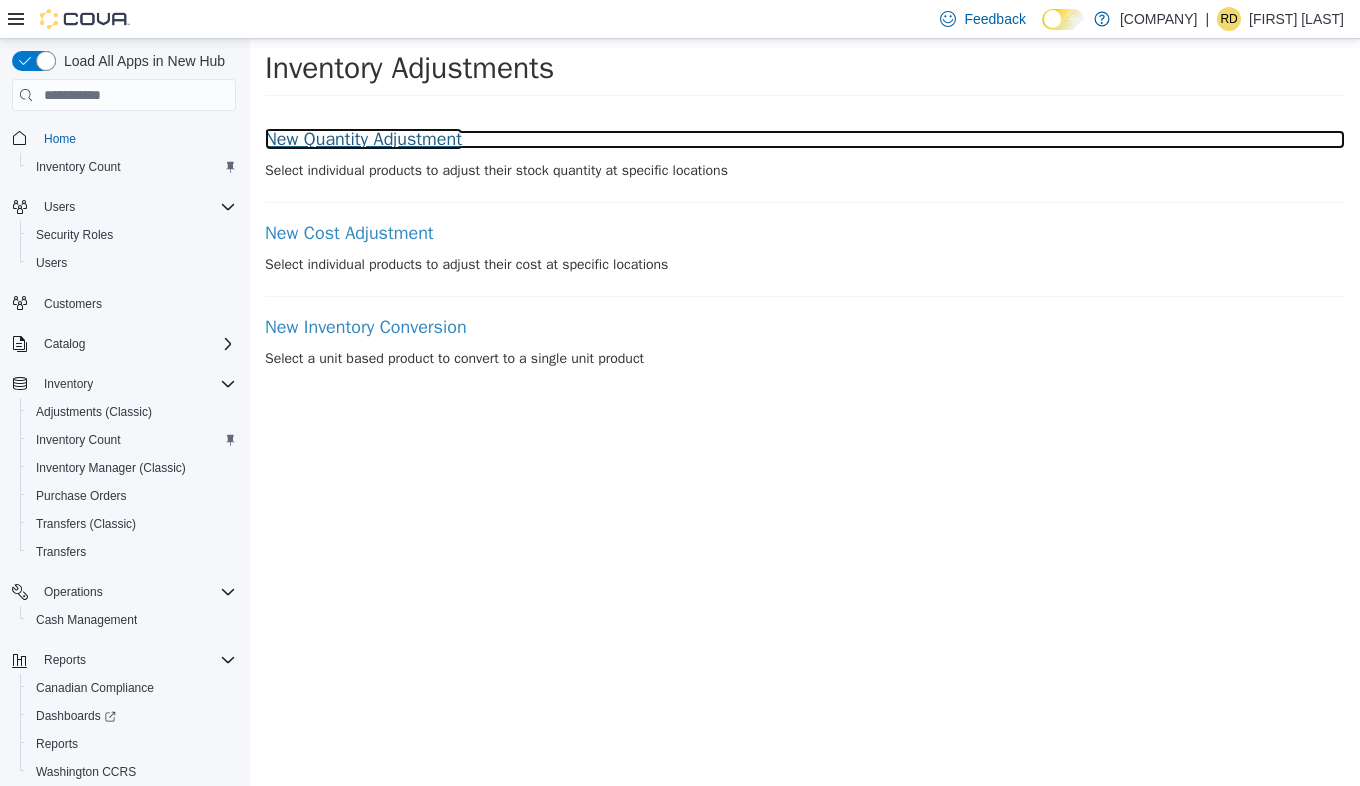 click on "New Quantity Adjustment" at bounding box center (805, 140) 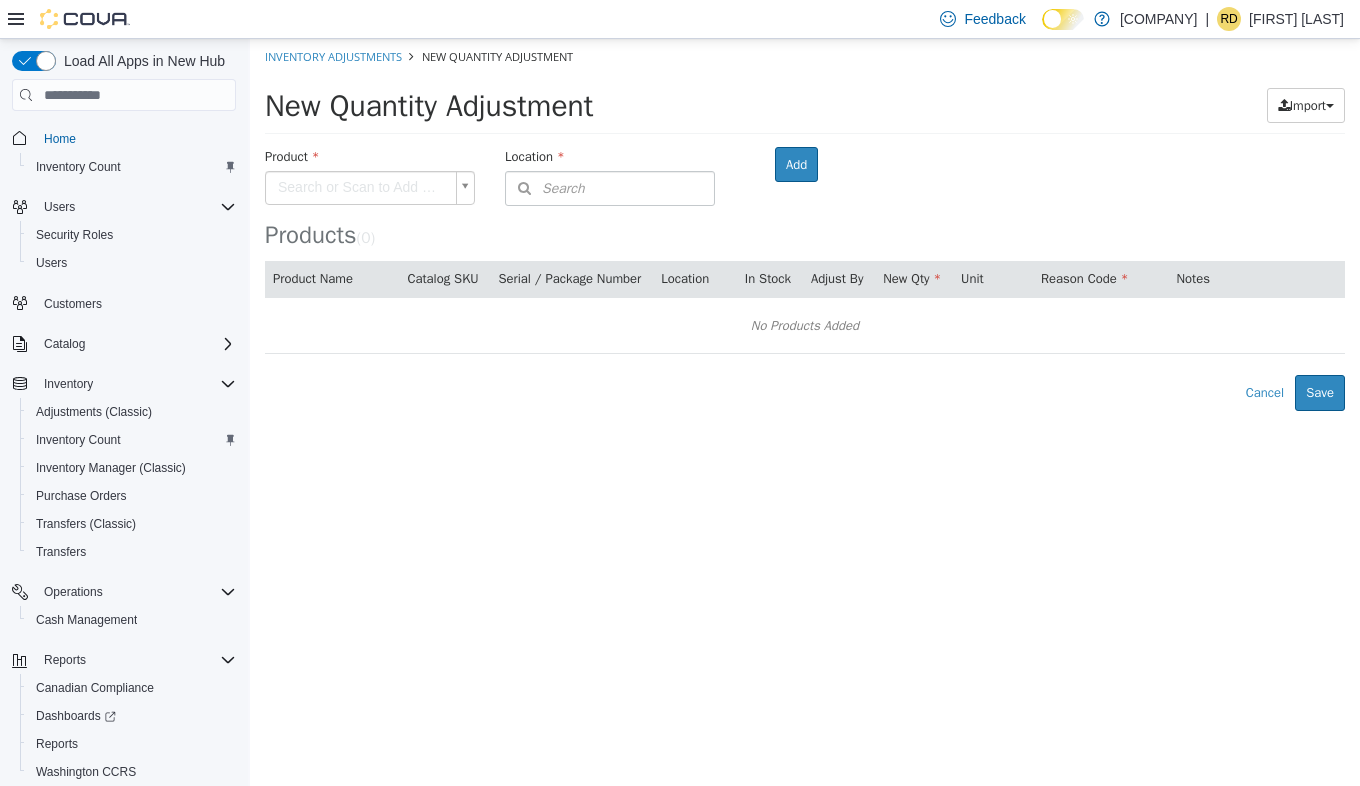 click on "×
Inventory Adjustments
New Quantity Adjustment
New Quantity Adjustment
Import  Inventory Export (.CSV) Package List (.TXT)
Product     Search or Scan to Add Product                             Location Search Type 3 or more characters or browse       [COMPANY]             (9)         [LOCATION]             [LOCATION]             [LOCATION]             [LOCATION]             [LOCATION]             [LOCATION]             [LOCATION]         Room   Add Products  ( 0 ) Product Name Catalog SKU Serial / Package Number Location In Stock Adjust By New Qty Unit Reason Code Notes No Products Added Error saving adjustment please resolve the errors above. Cancel Save" at bounding box center (805, 225) 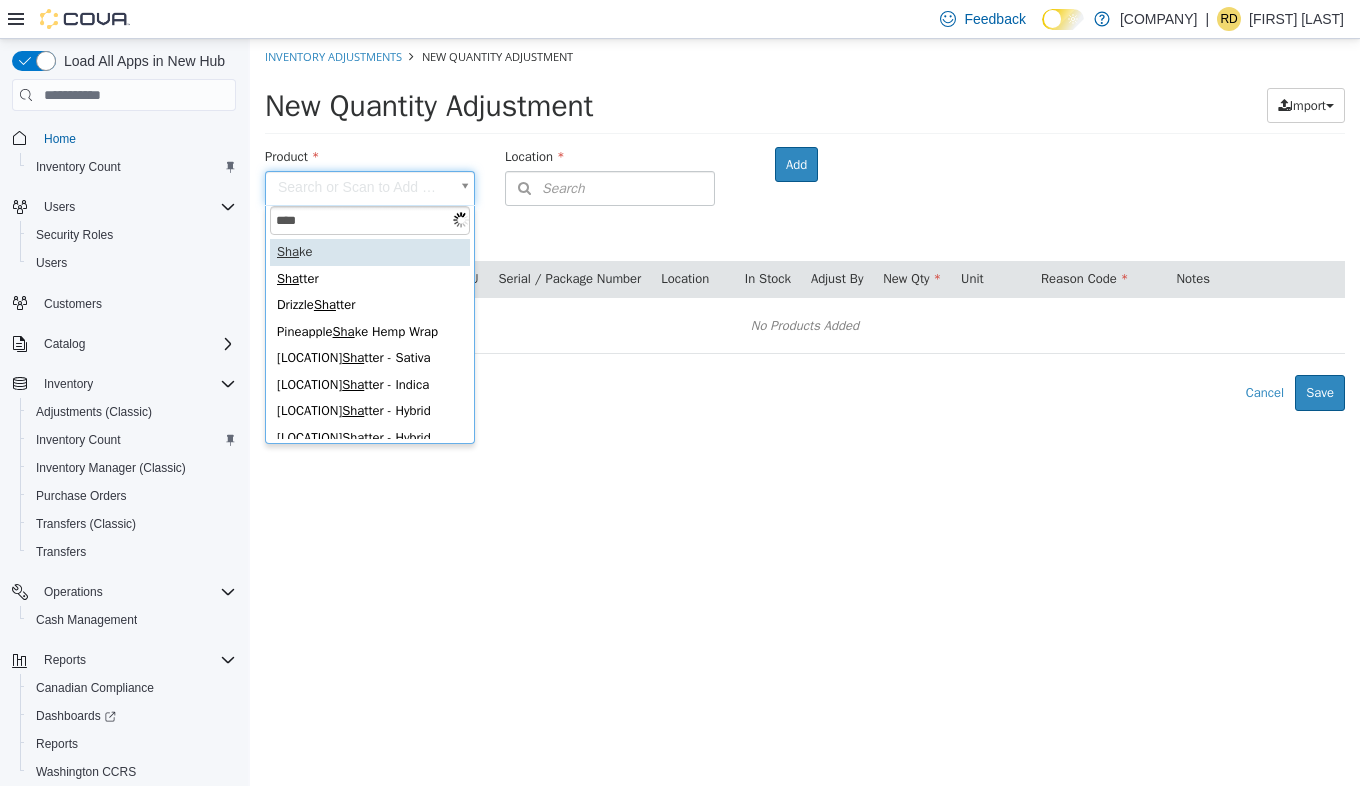 type on "*****" 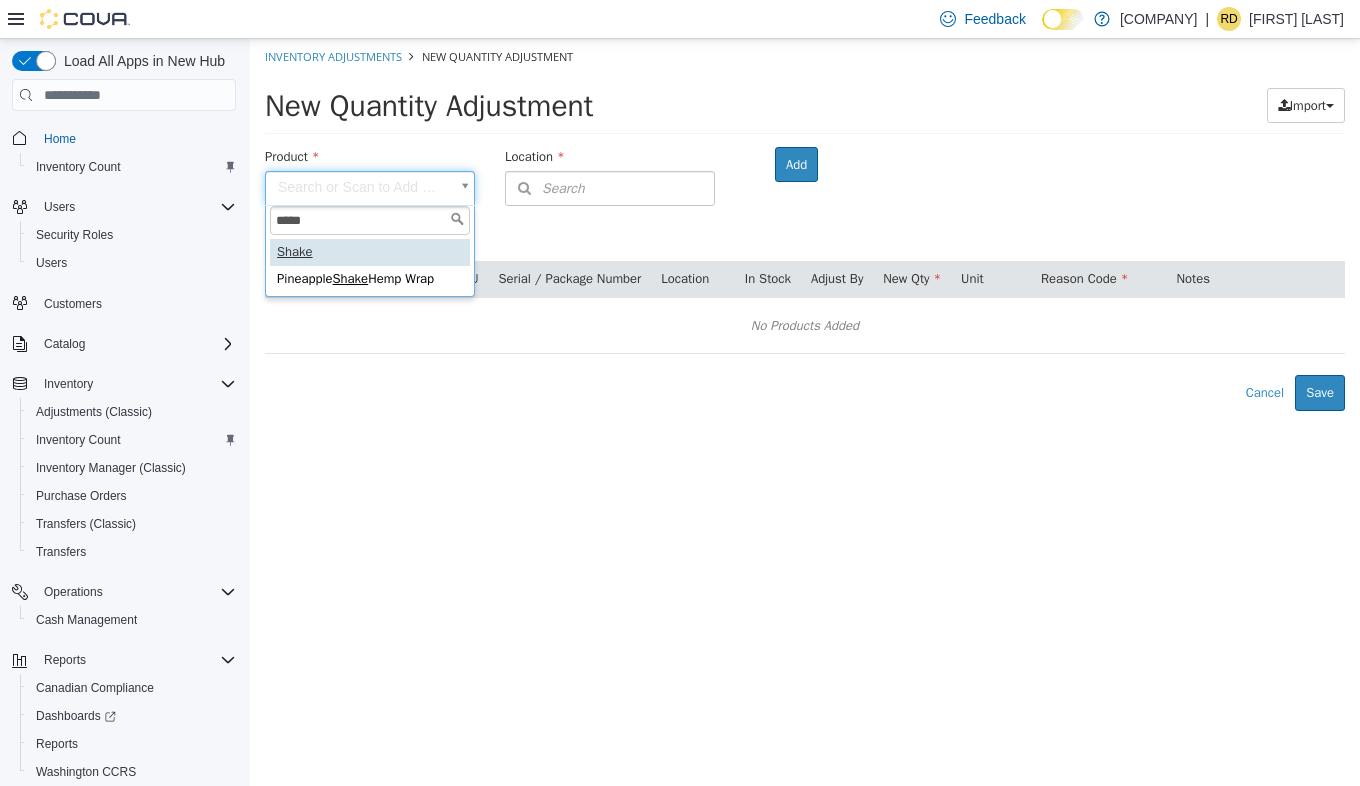 type on "**********" 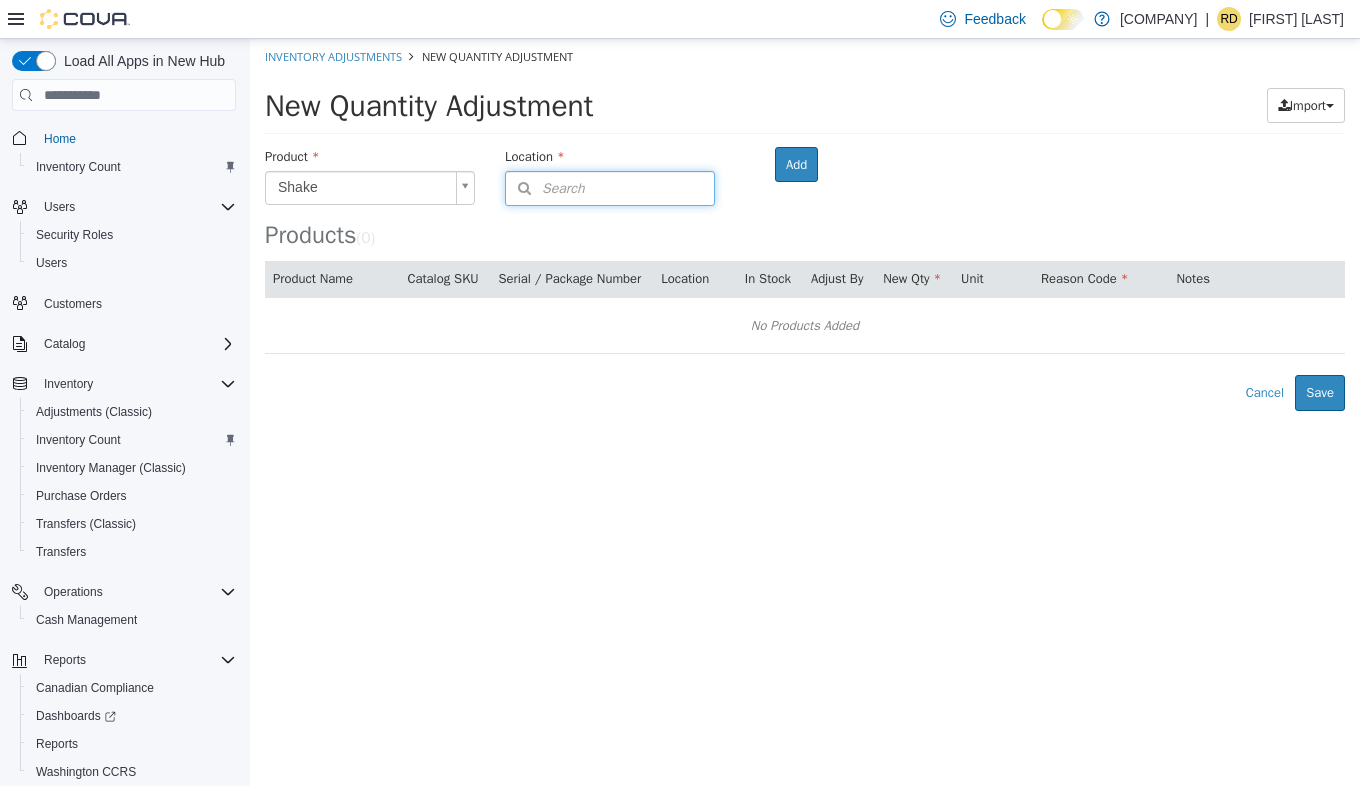 click on "Search" at bounding box center (610, 188) 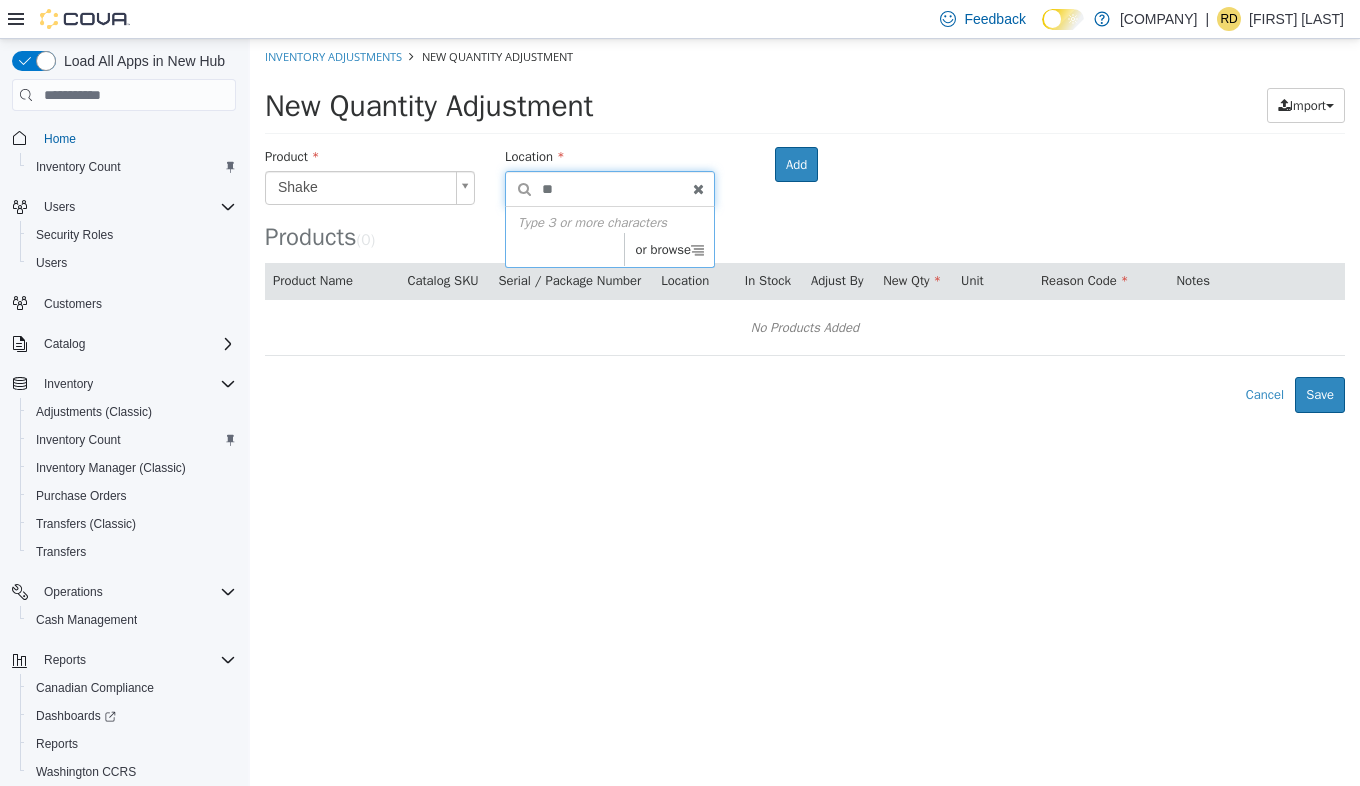 type on "***" 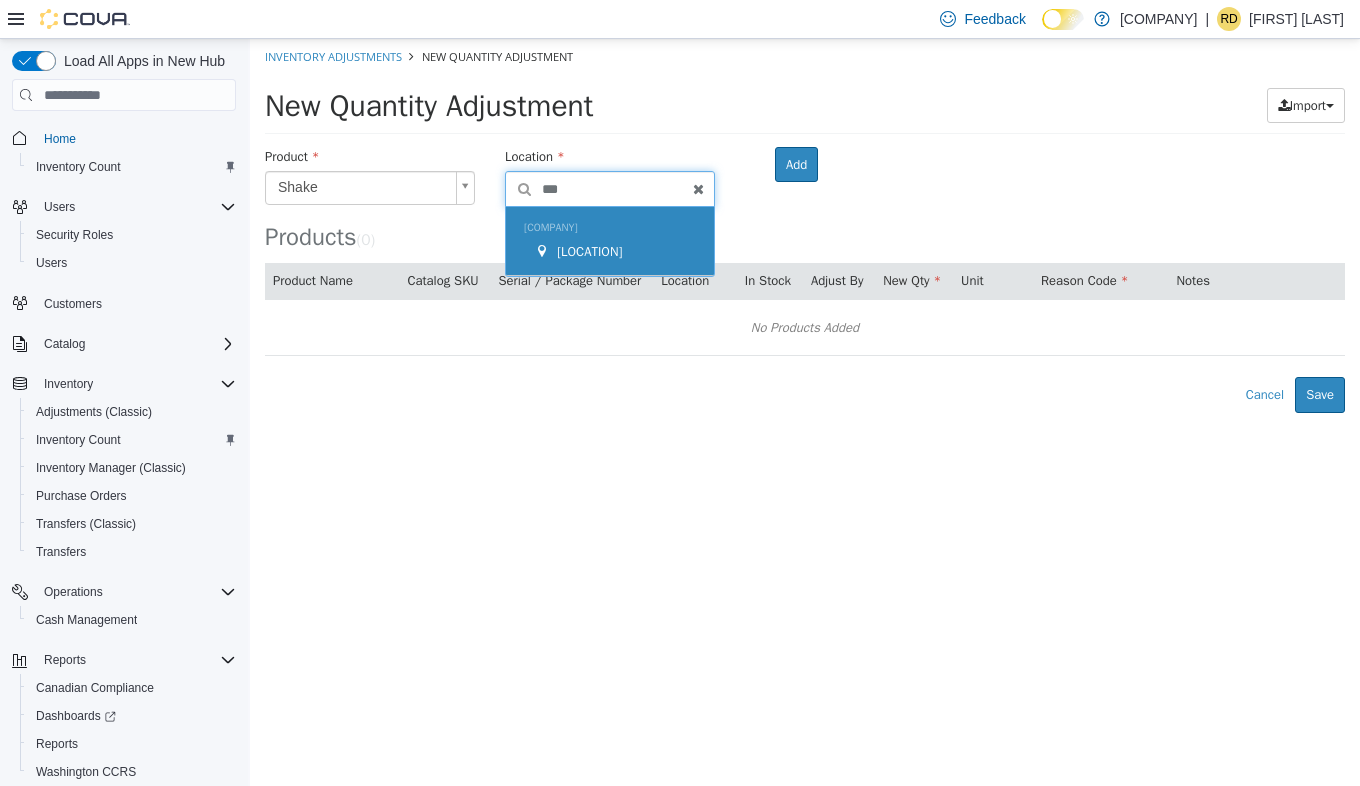 click on "[COMPANY]   [LOCATION]" at bounding box center [610, 241] 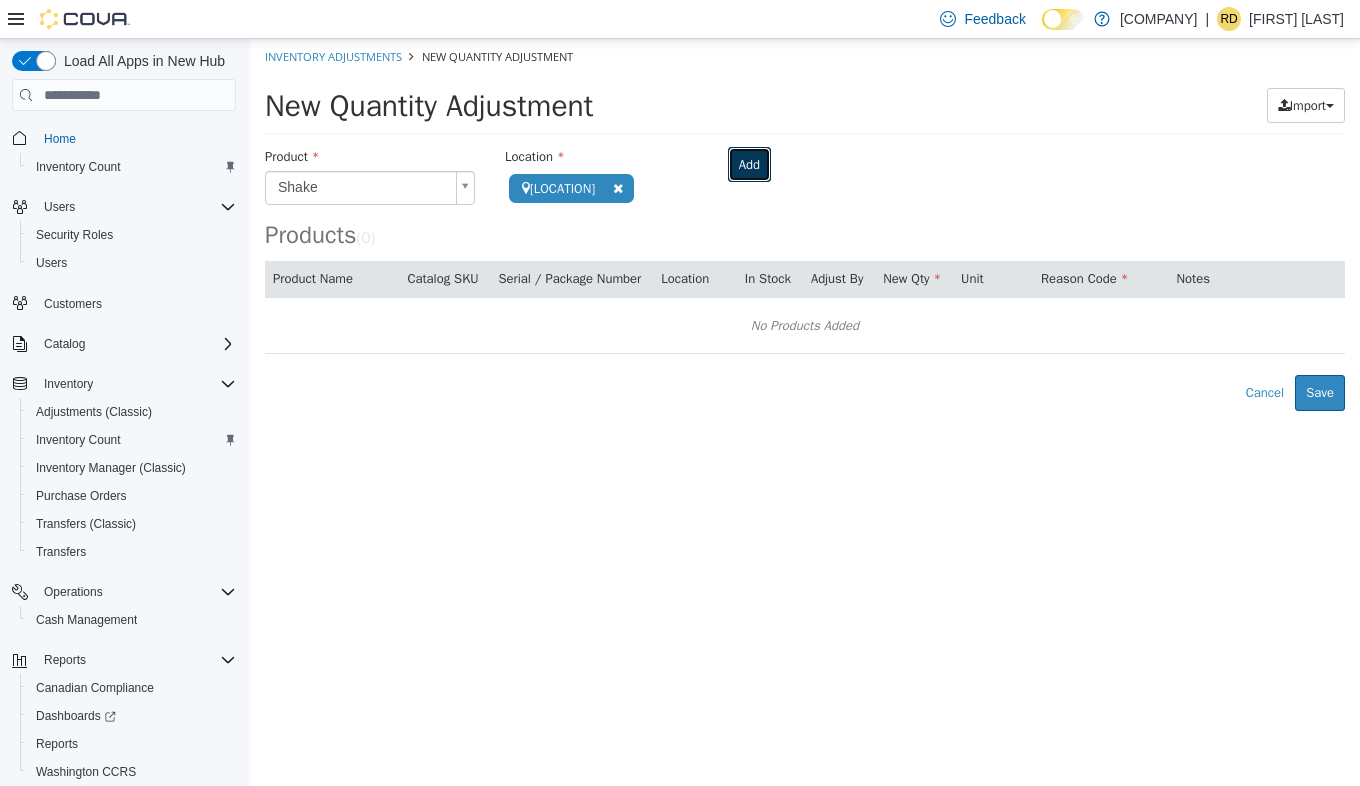 click on "Add" at bounding box center [749, 165] 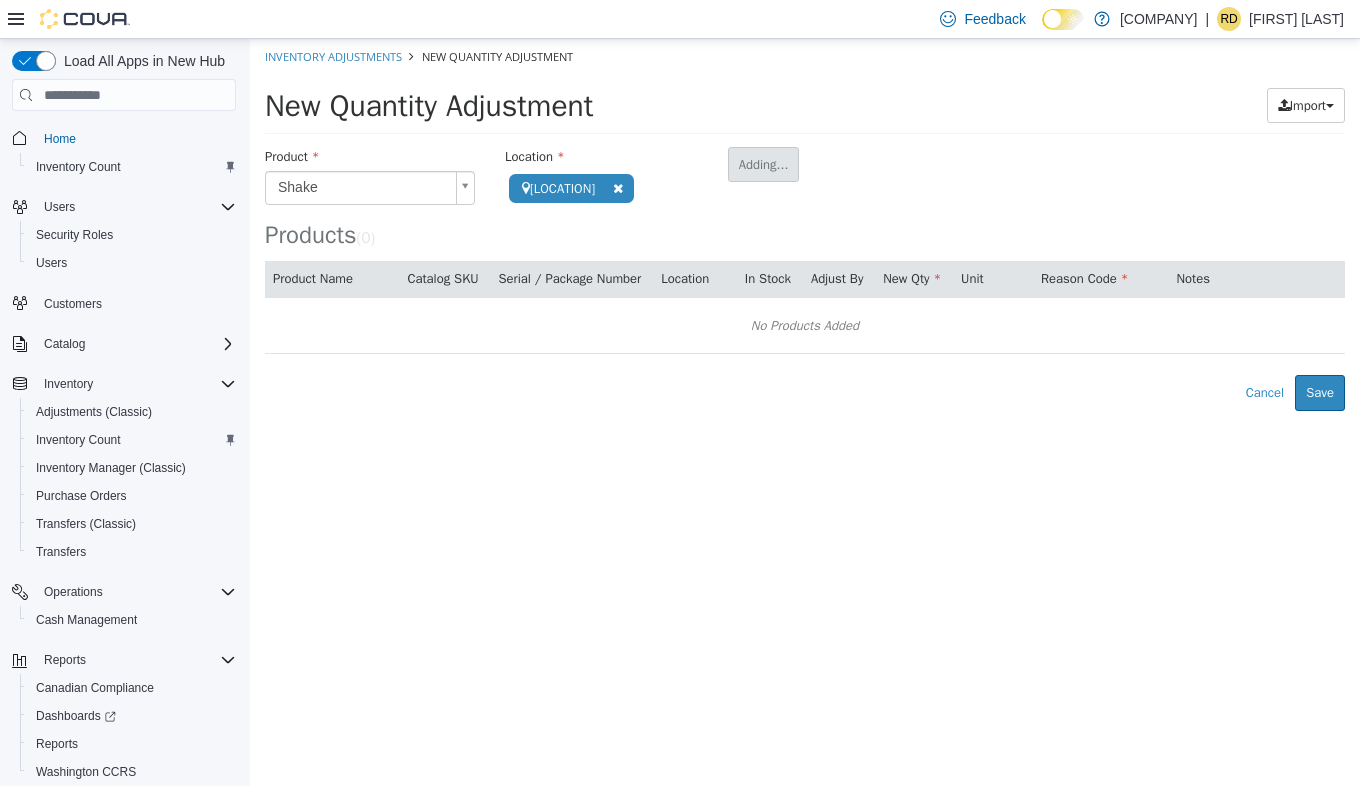type 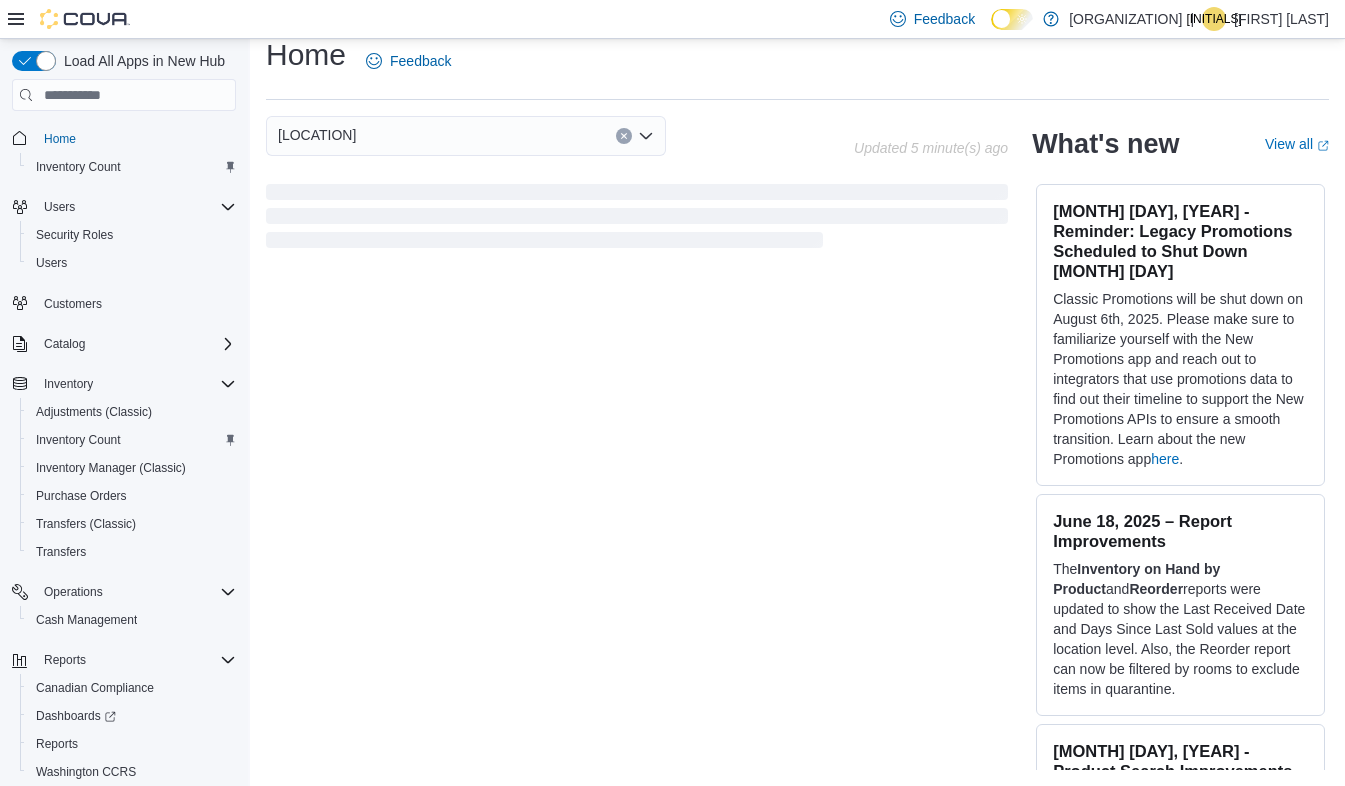 scroll, scrollTop: 230, scrollLeft: 0, axis: vertical 